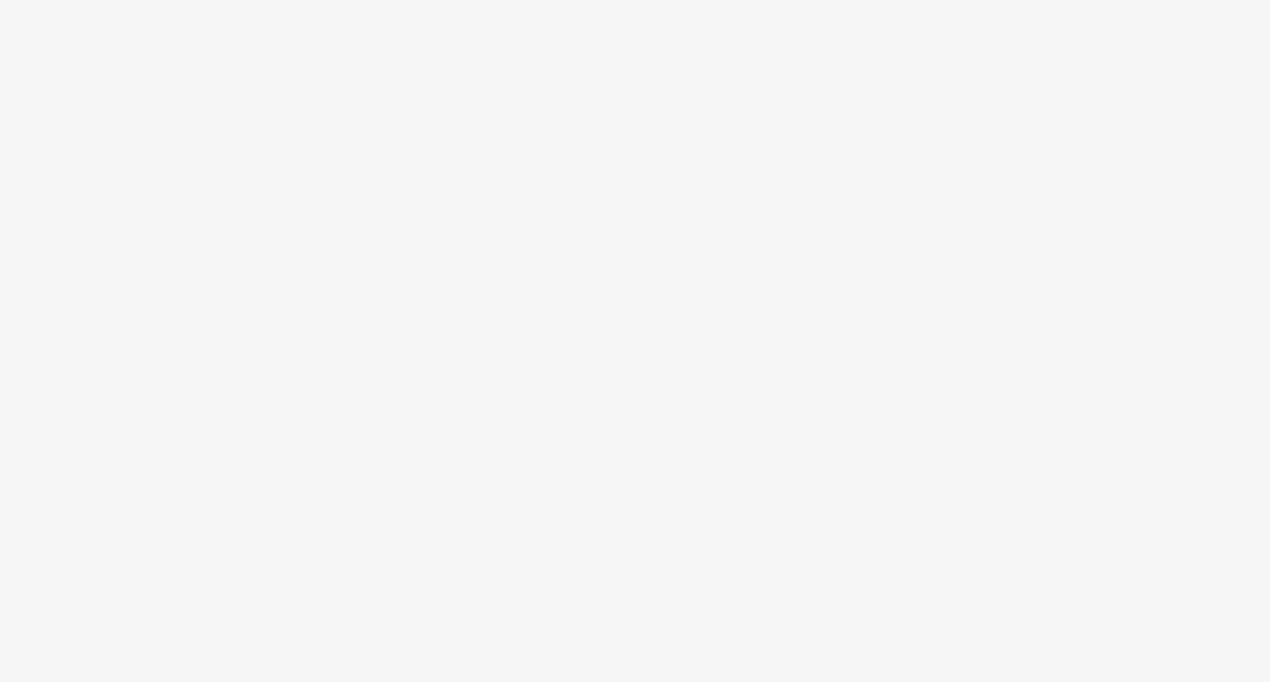 scroll, scrollTop: 0, scrollLeft: 0, axis: both 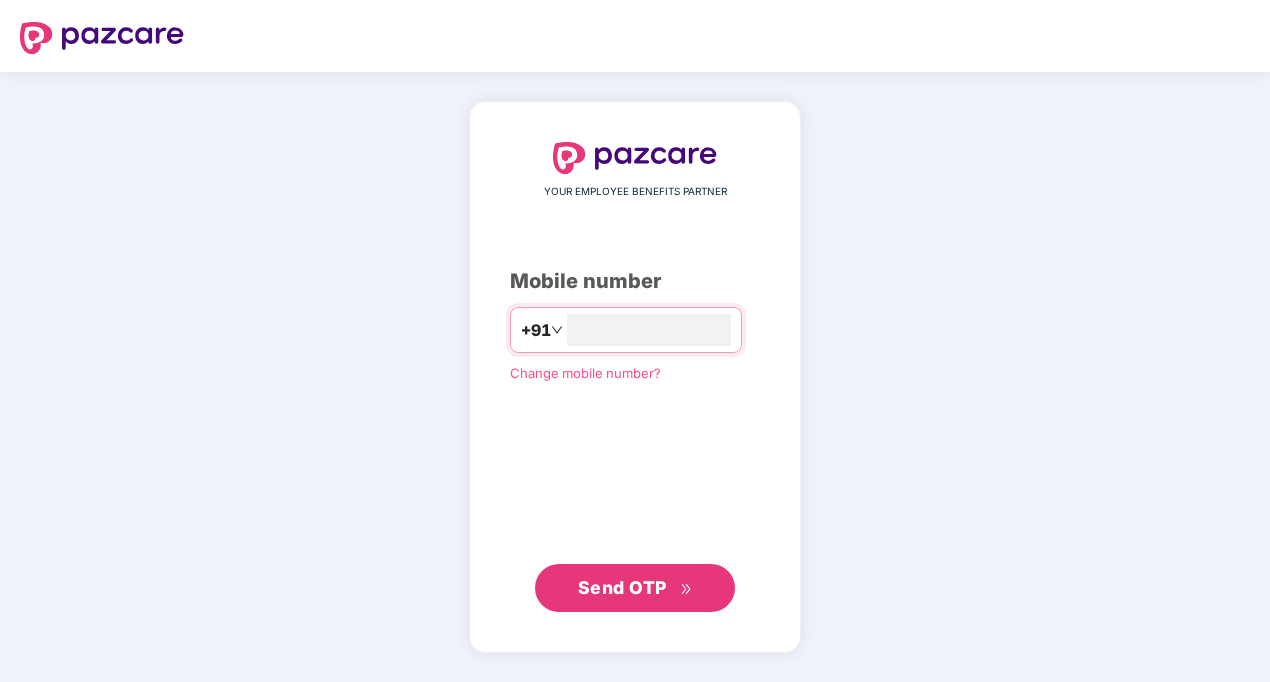 type on "**********" 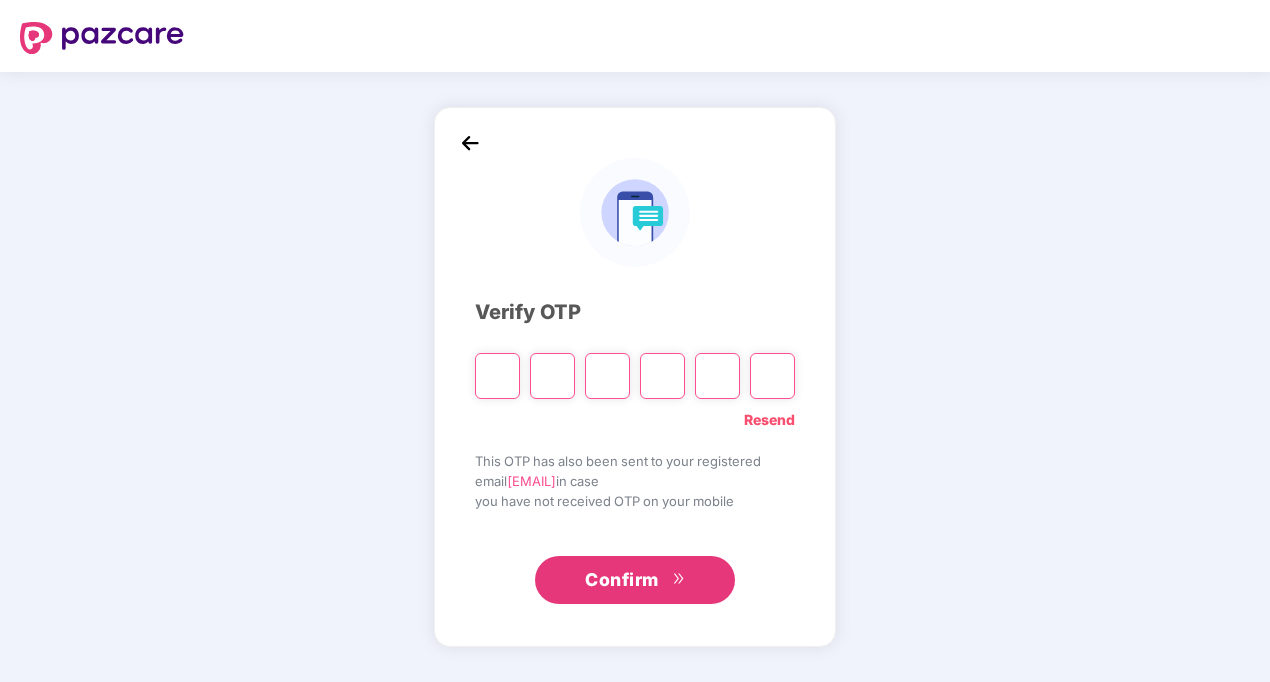type on "*" 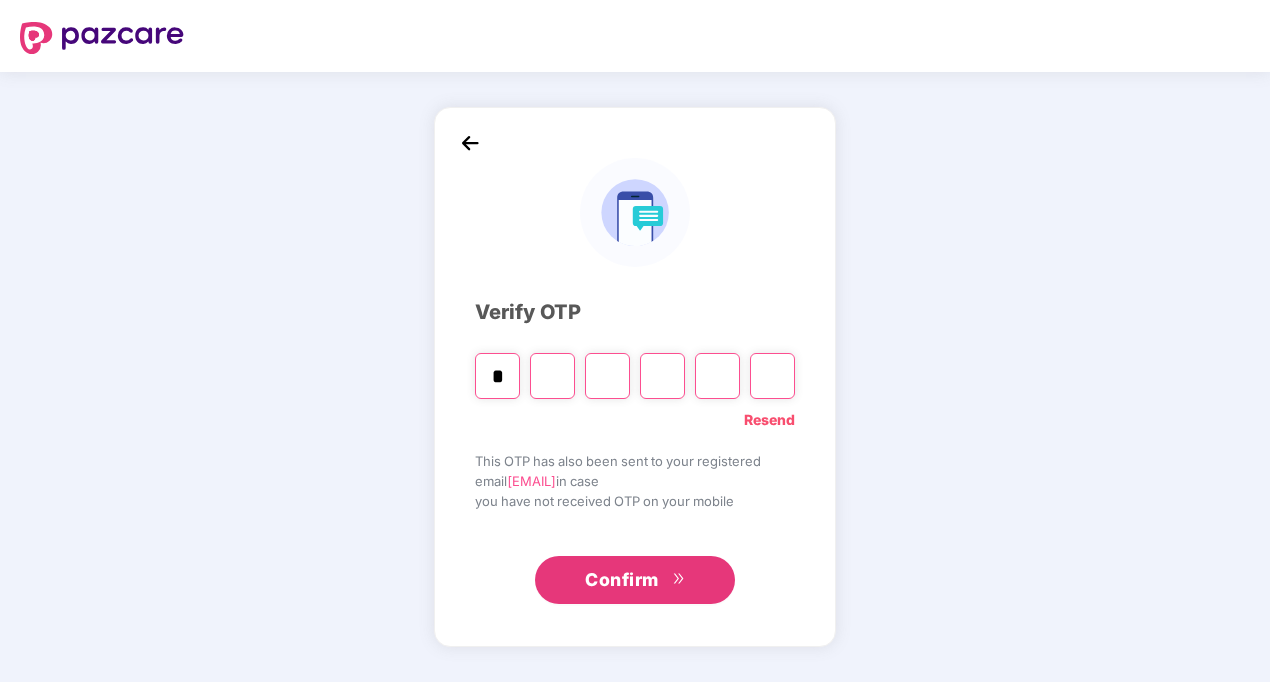type on "*" 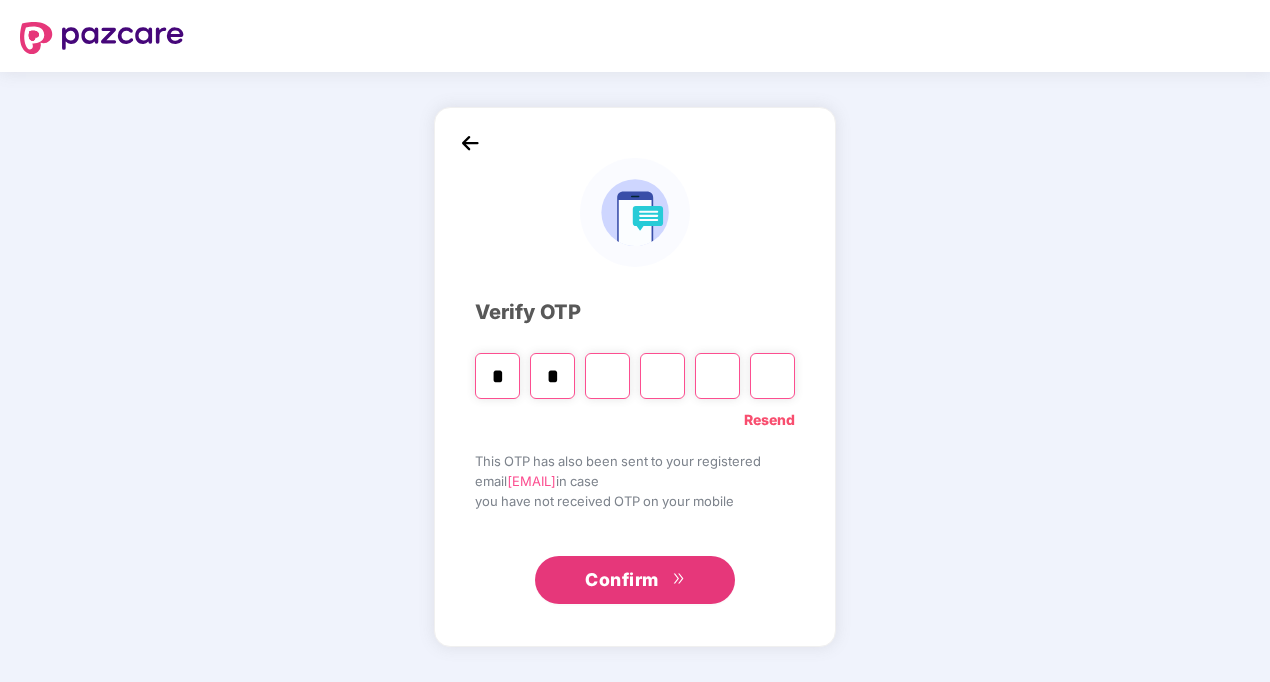 type on "*" 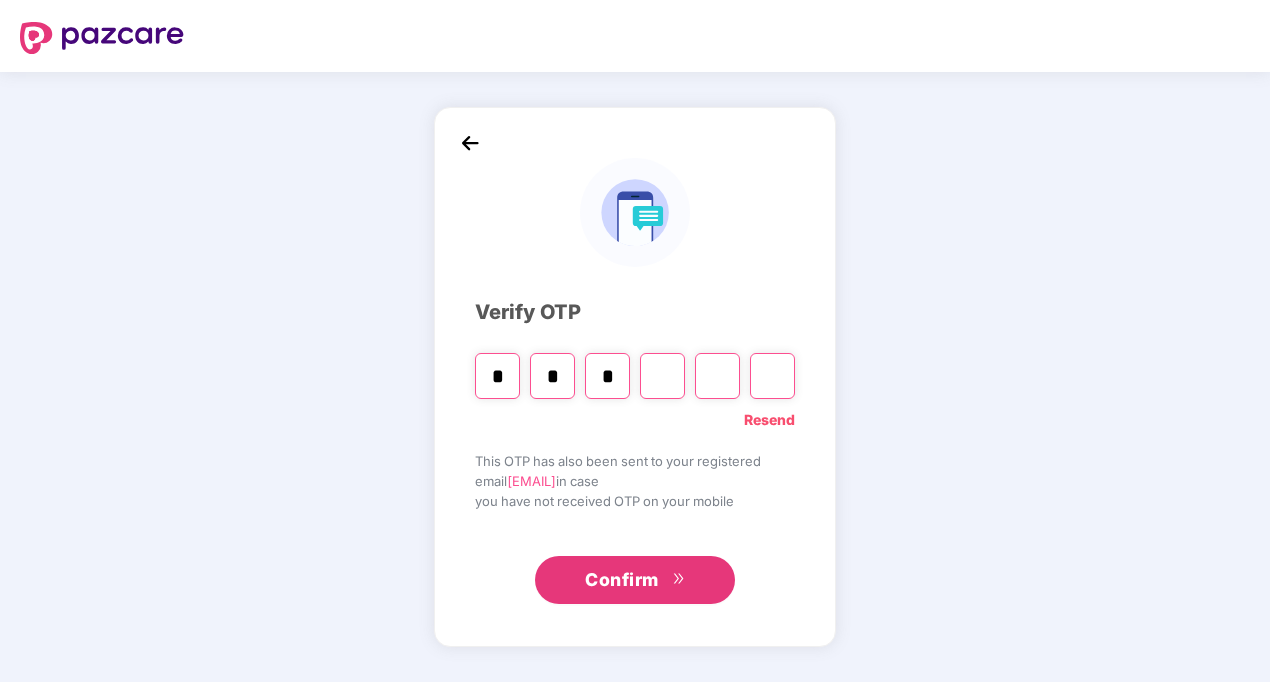 type on "*" 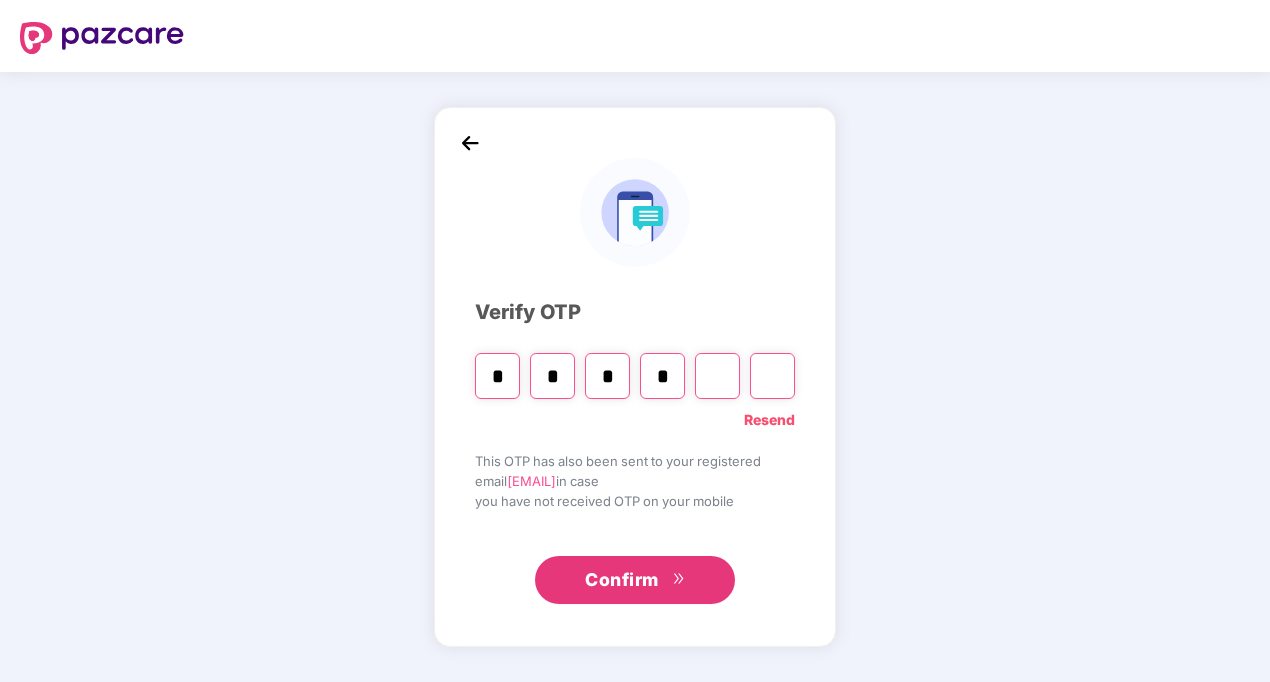 type on "*" 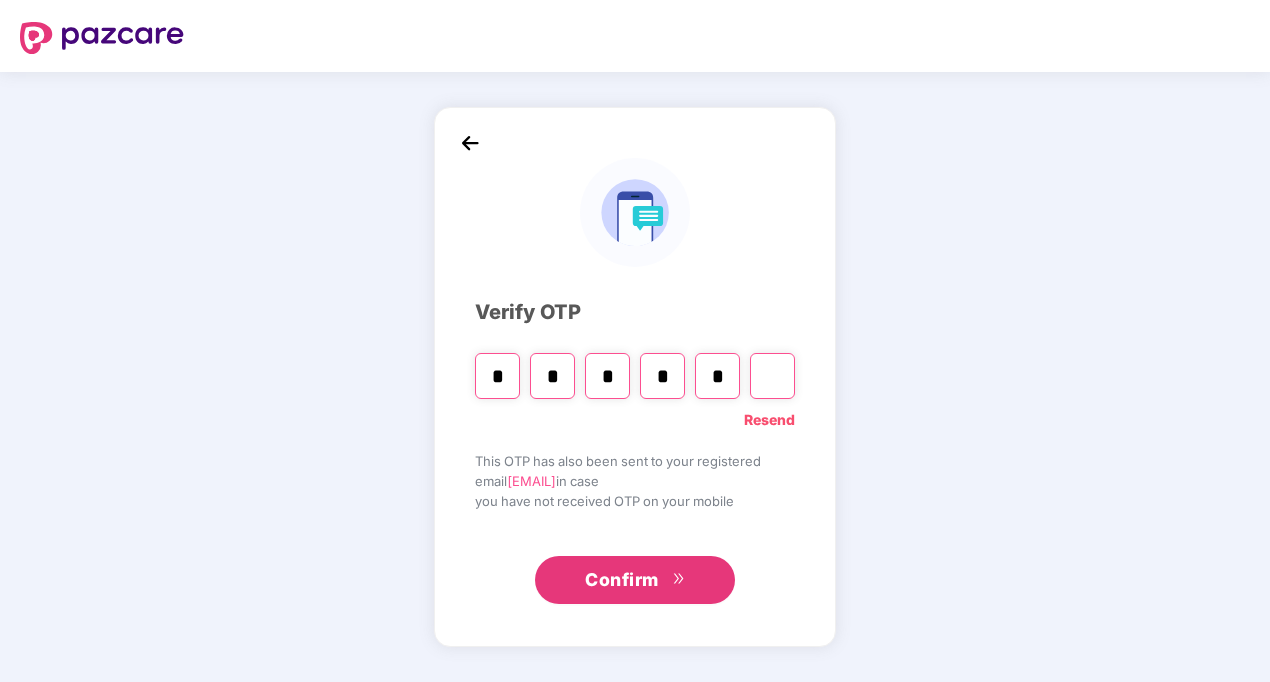 type on "*" 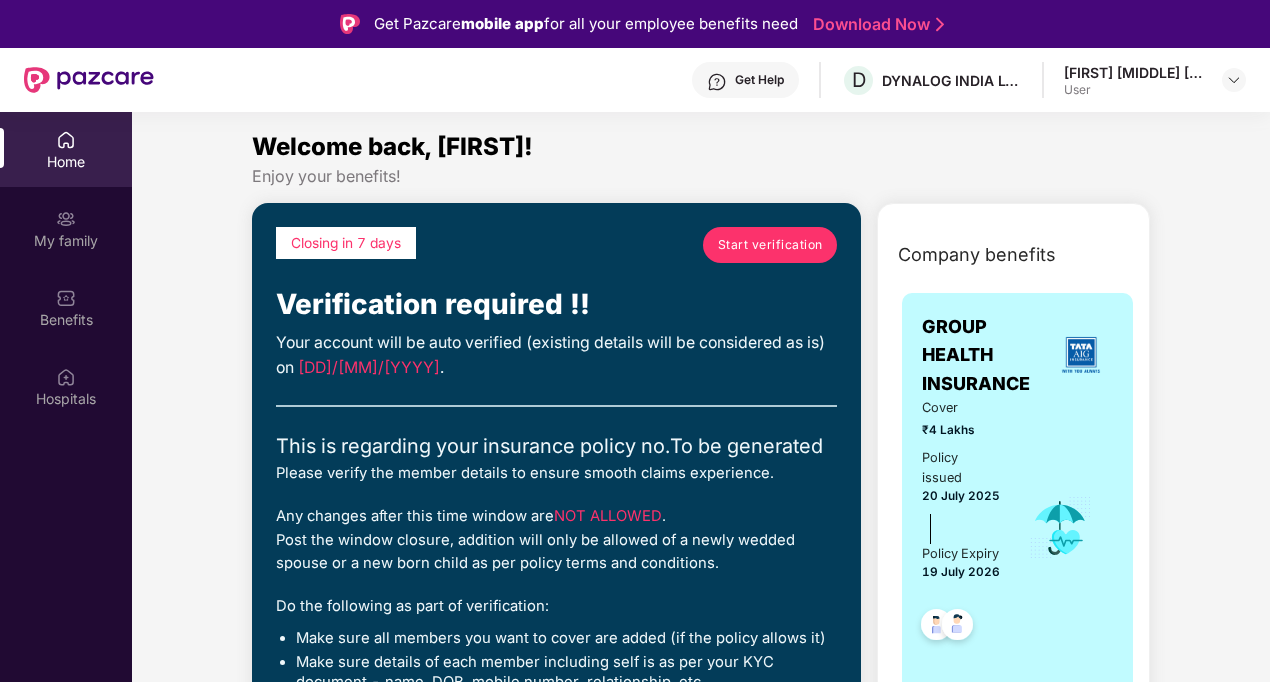 click on "Start verification" at bounding box center (770, 244) 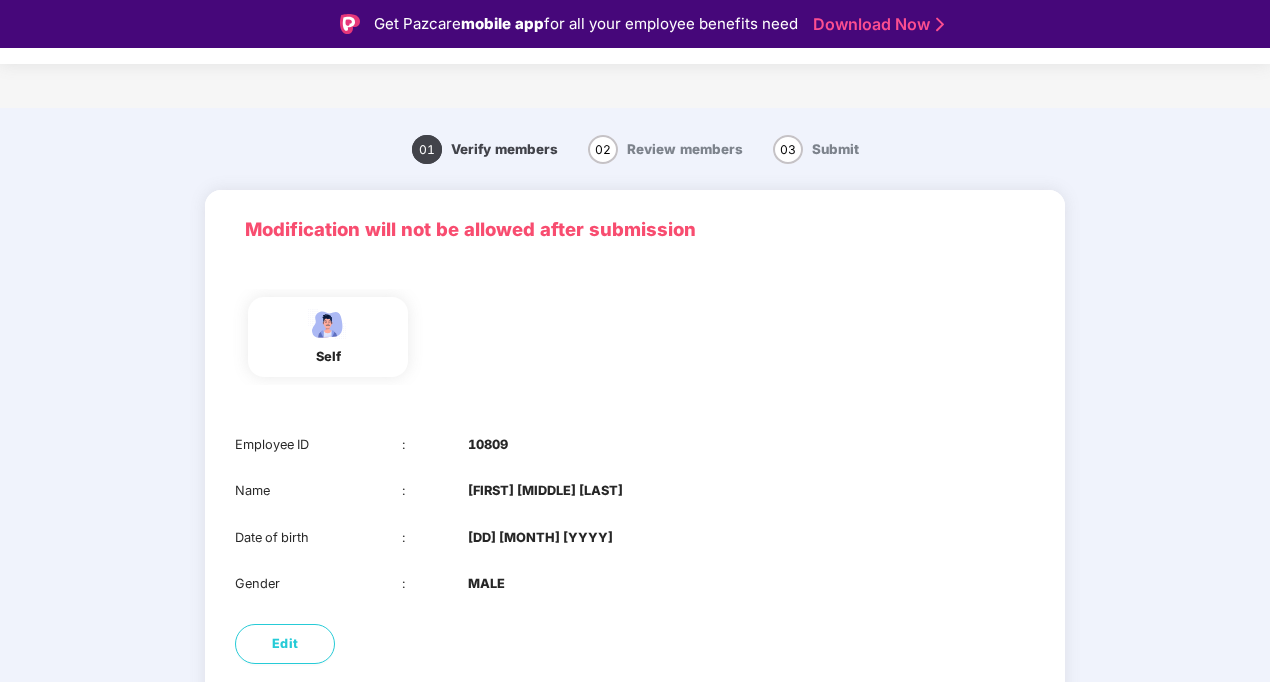 click on "Modification will not be allowed after submission" at bounding box center (635, 229) 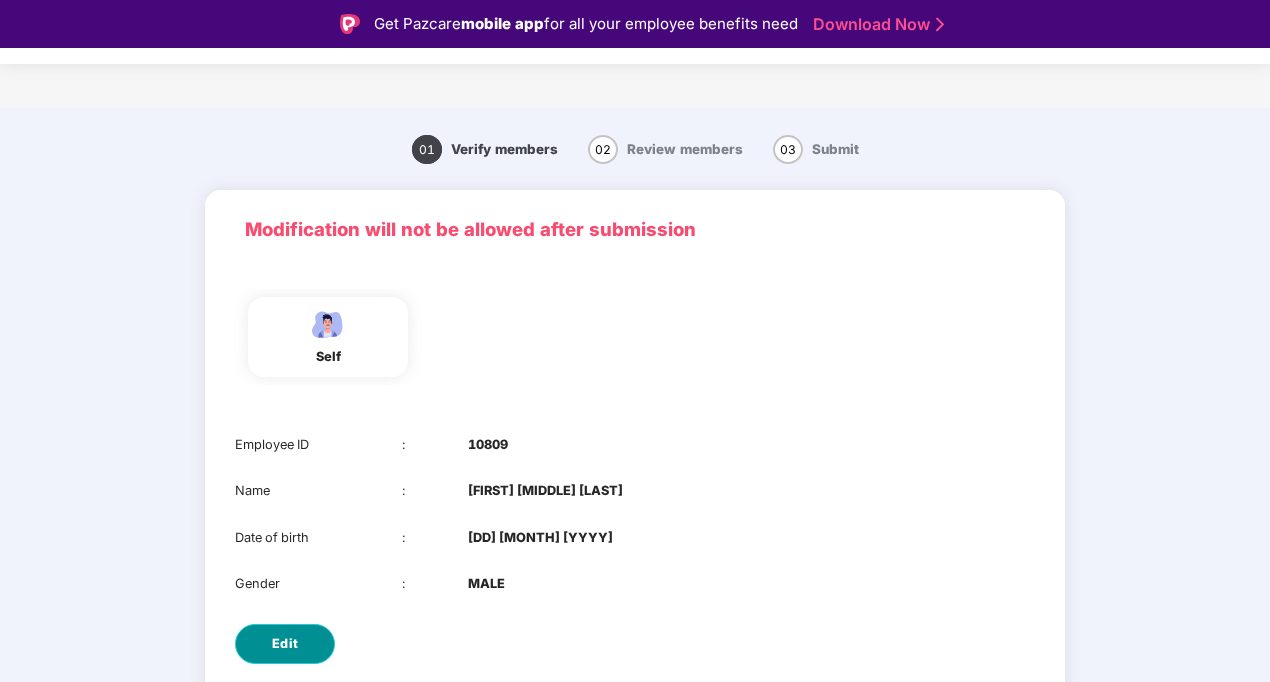 click on "Edit" at bounding box center [285, 644] 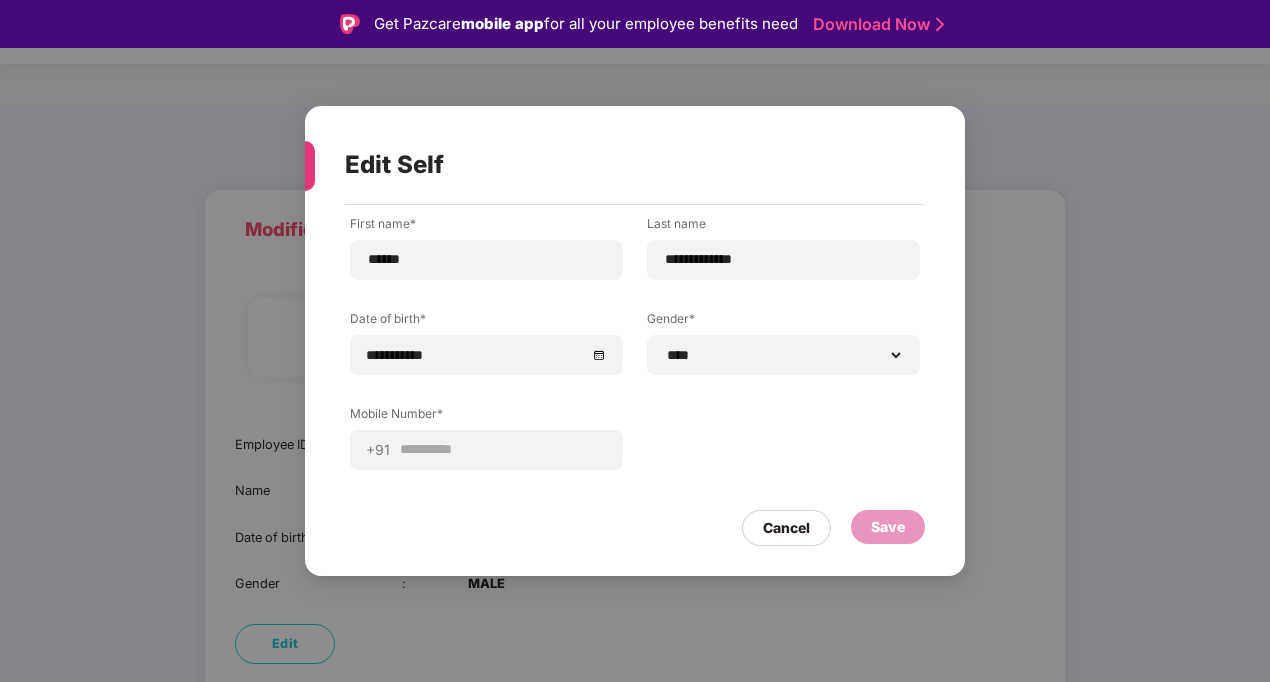 click on "Save" at bounding box center (888, 527) 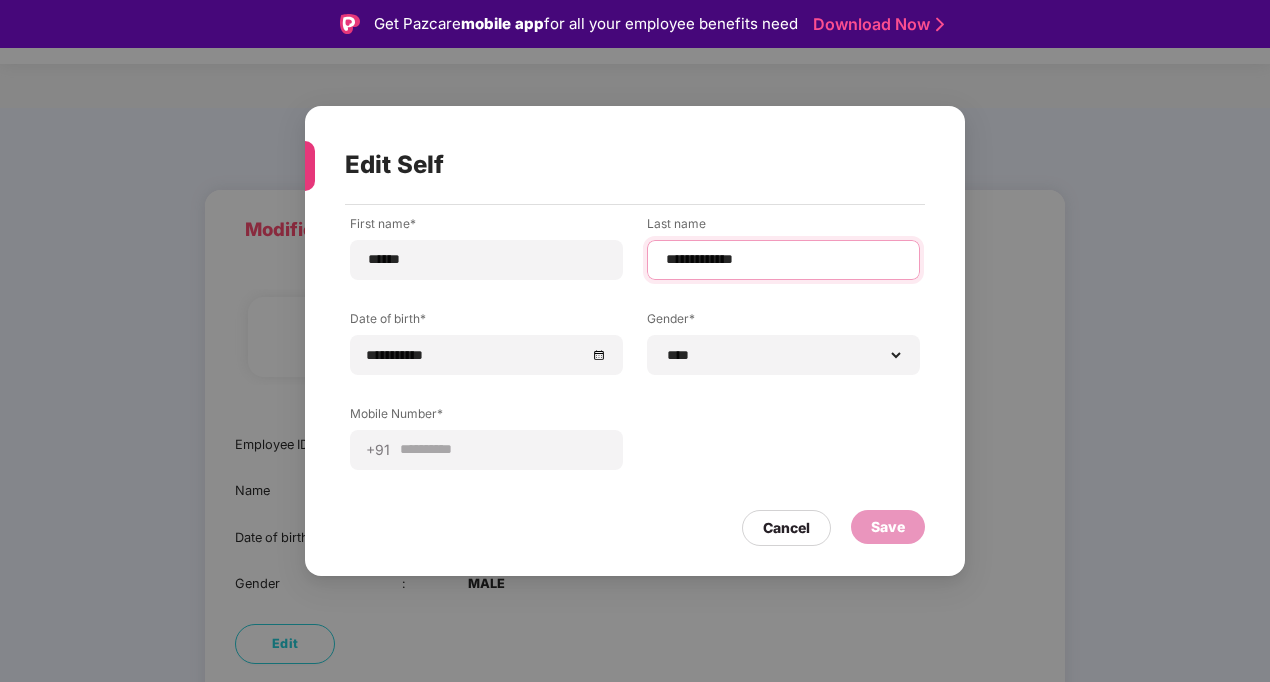 click on "**********" at bounding box center [783, 259] 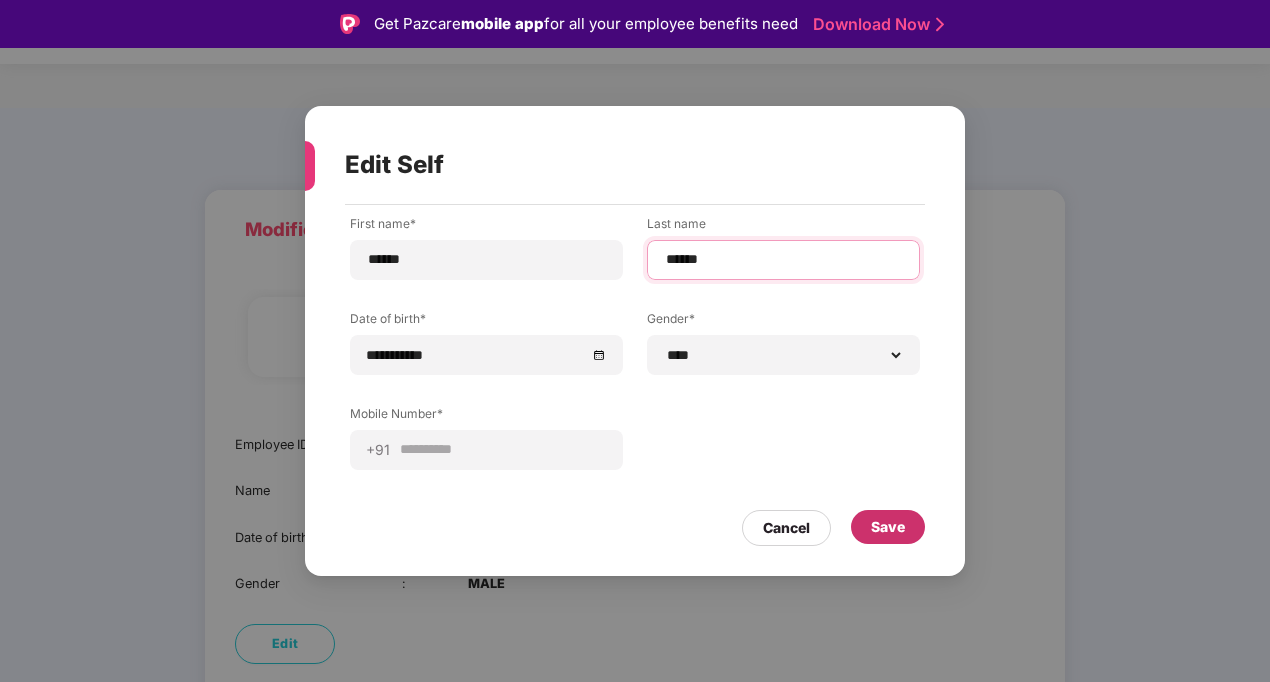 type on "*****" 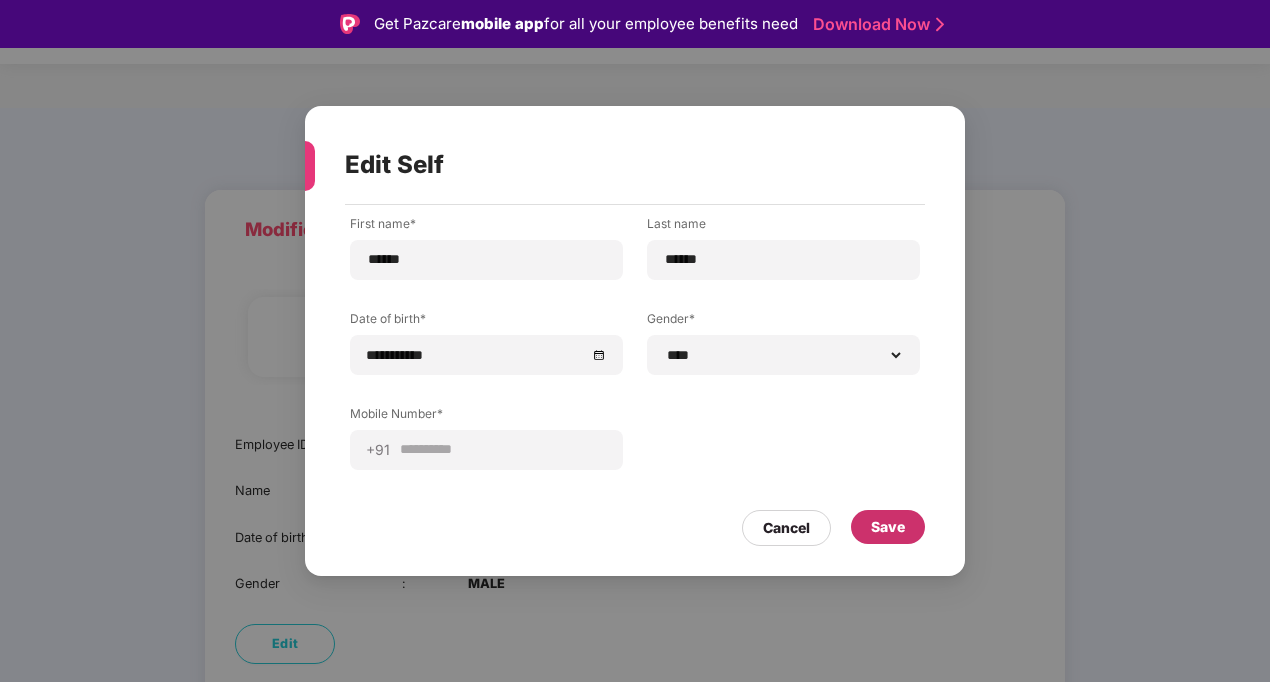 click on "Save" at bounding box center [888, 527] 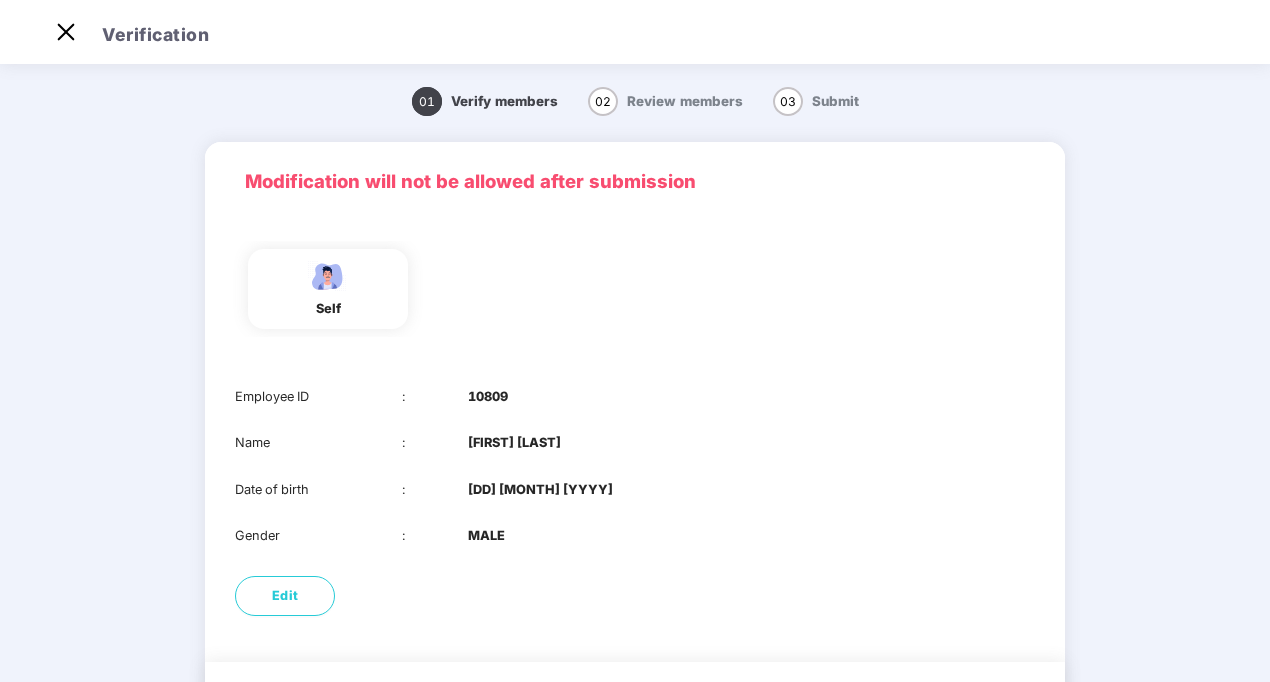 scroll, scrollTop: 8, scrollLeft: 0, axis: vertical 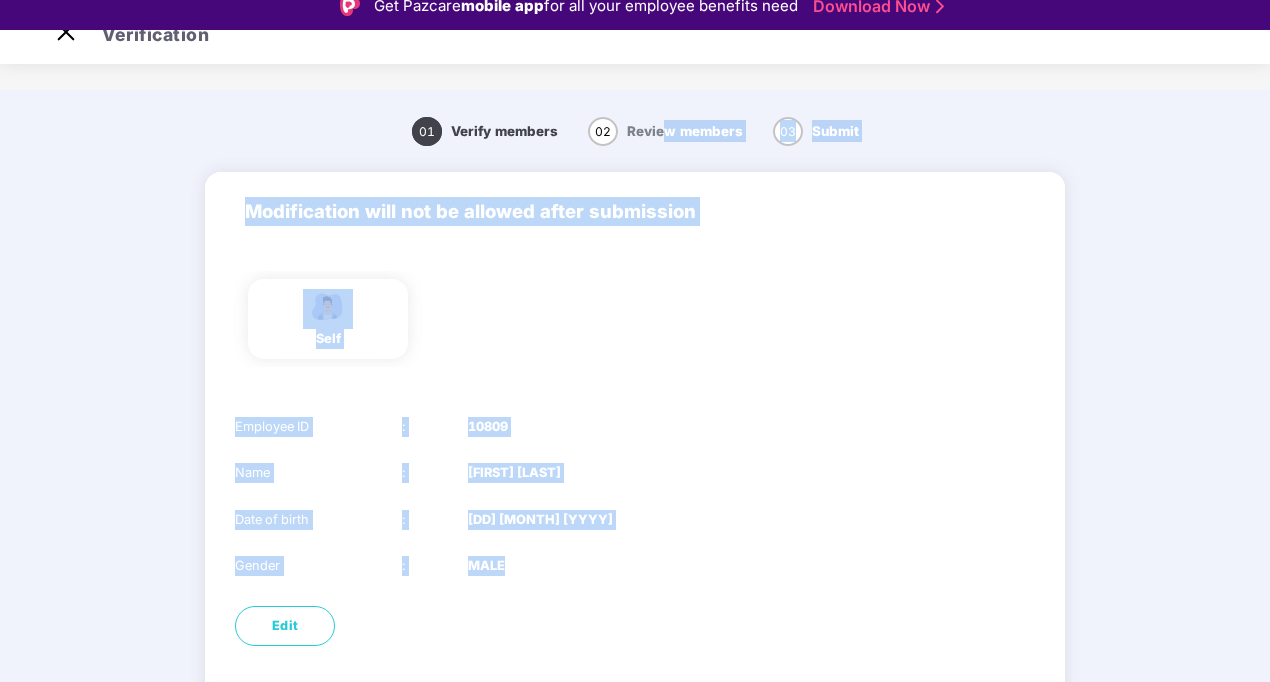 drag, startPoint x: 660, startPoint y: 143, endPoint x: 327, endPoint y: 687, distance: 637.82837 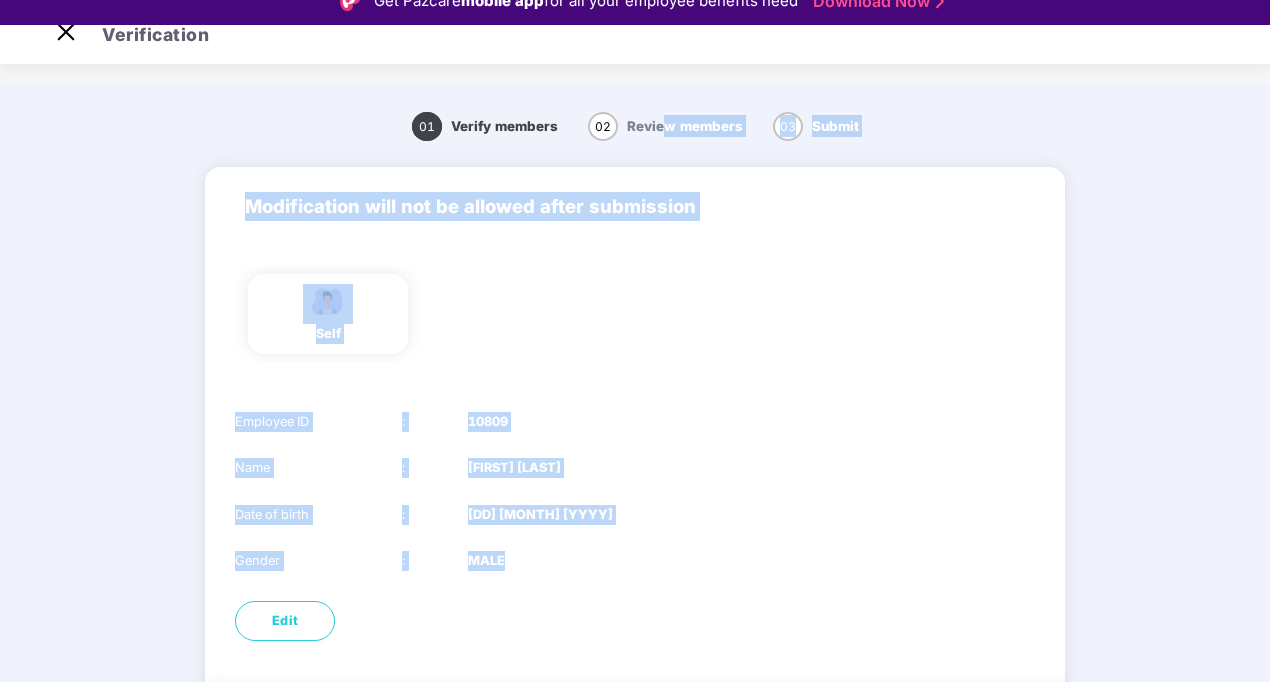 click on "Name : [FIRST]   [LAST]" at bounding box center [635, 468] 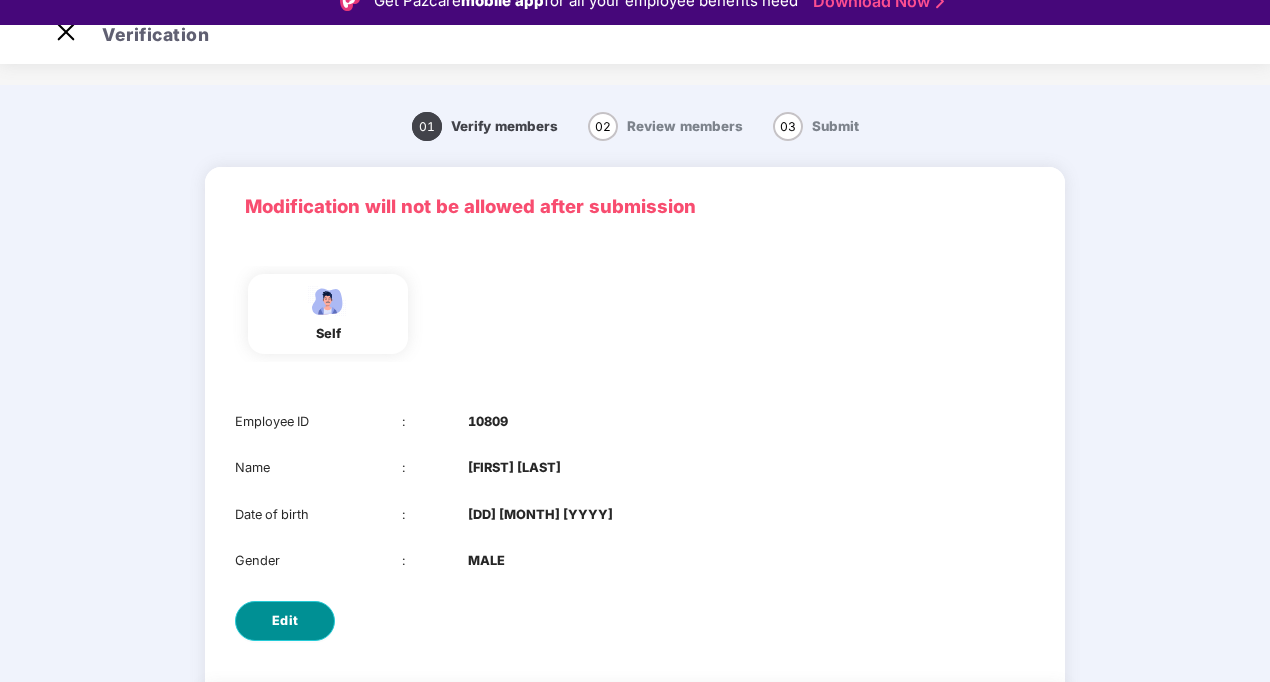 click on "Edit" at bounding box center [285, 621] 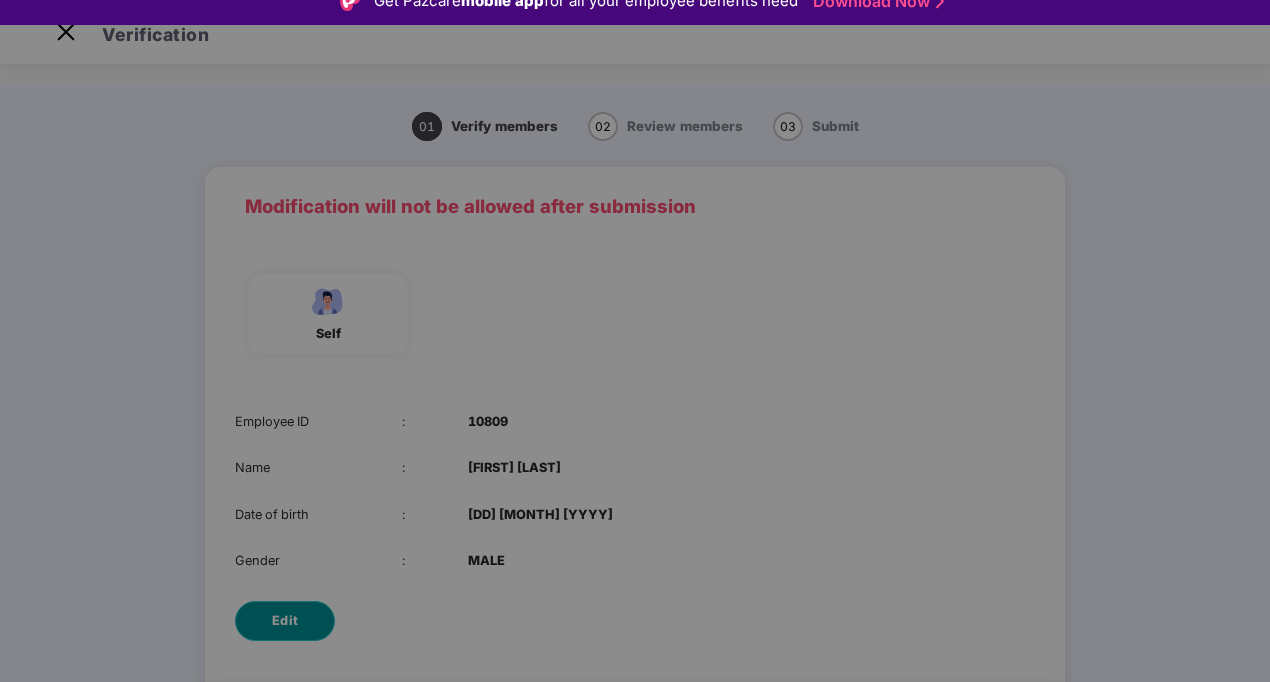 scroll, scrollTop: 0, scrollLeft: 0, axis: both 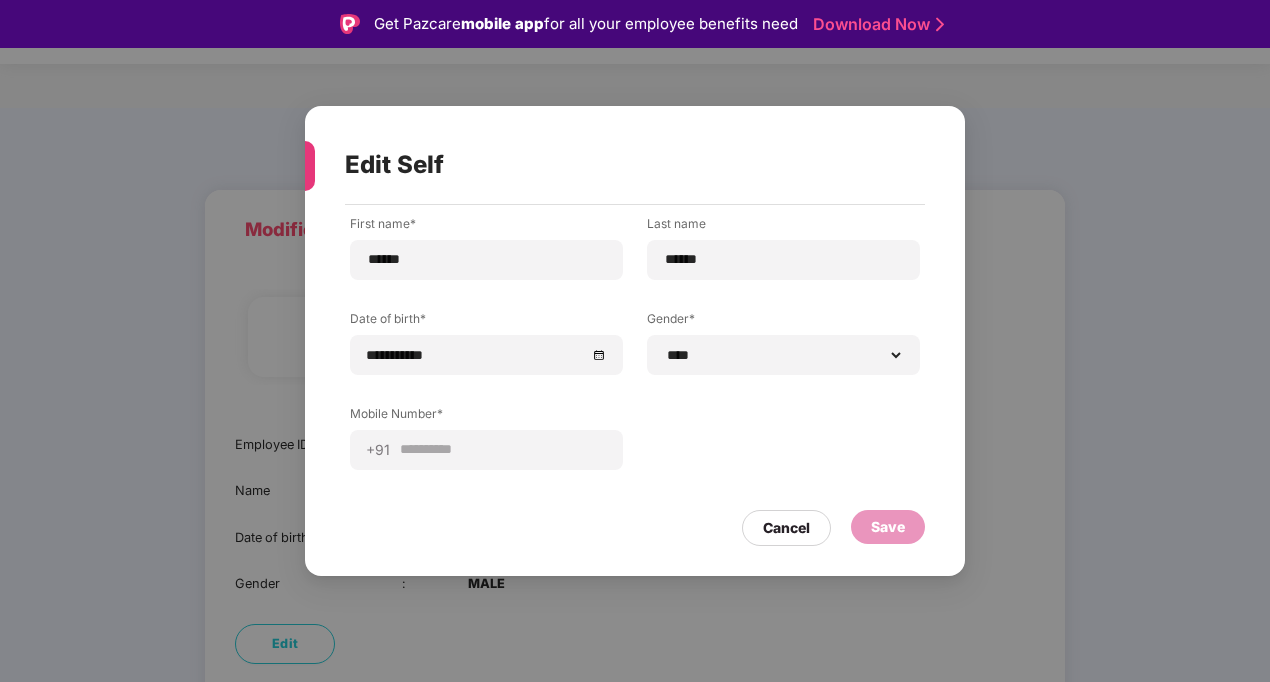 click on "**********" at bounding box center (635, 341) 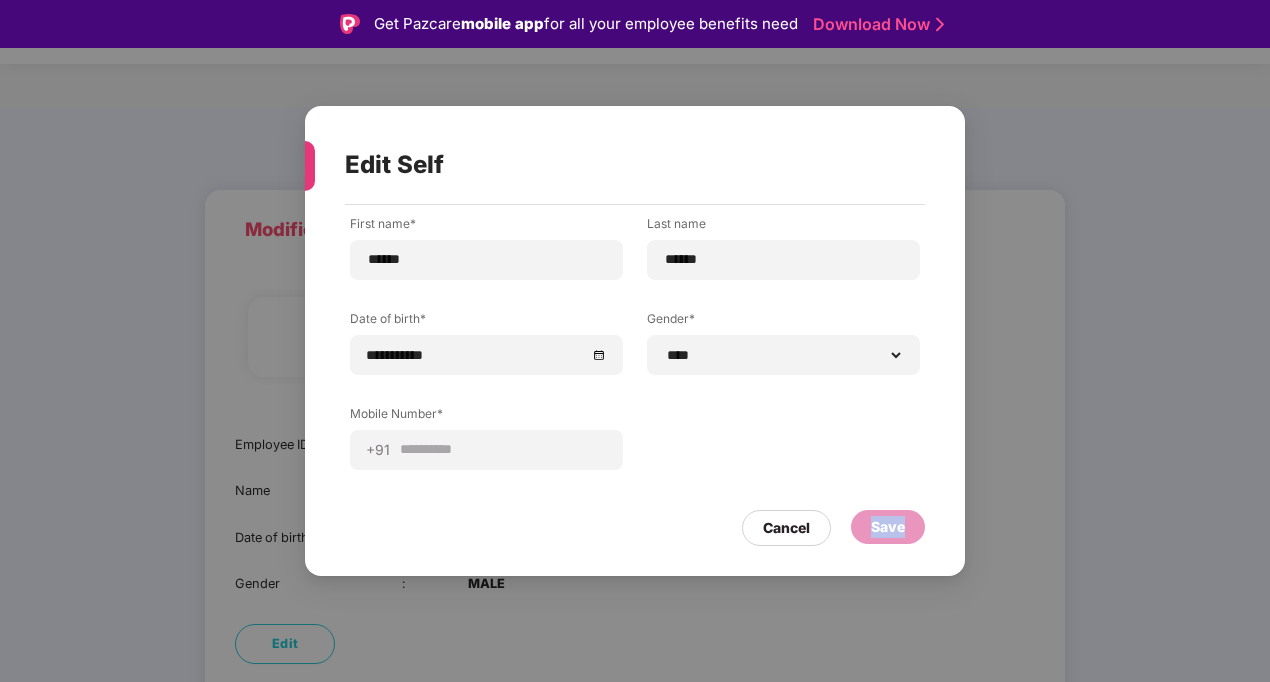 click on "**********" at bounding box center [635, 341] 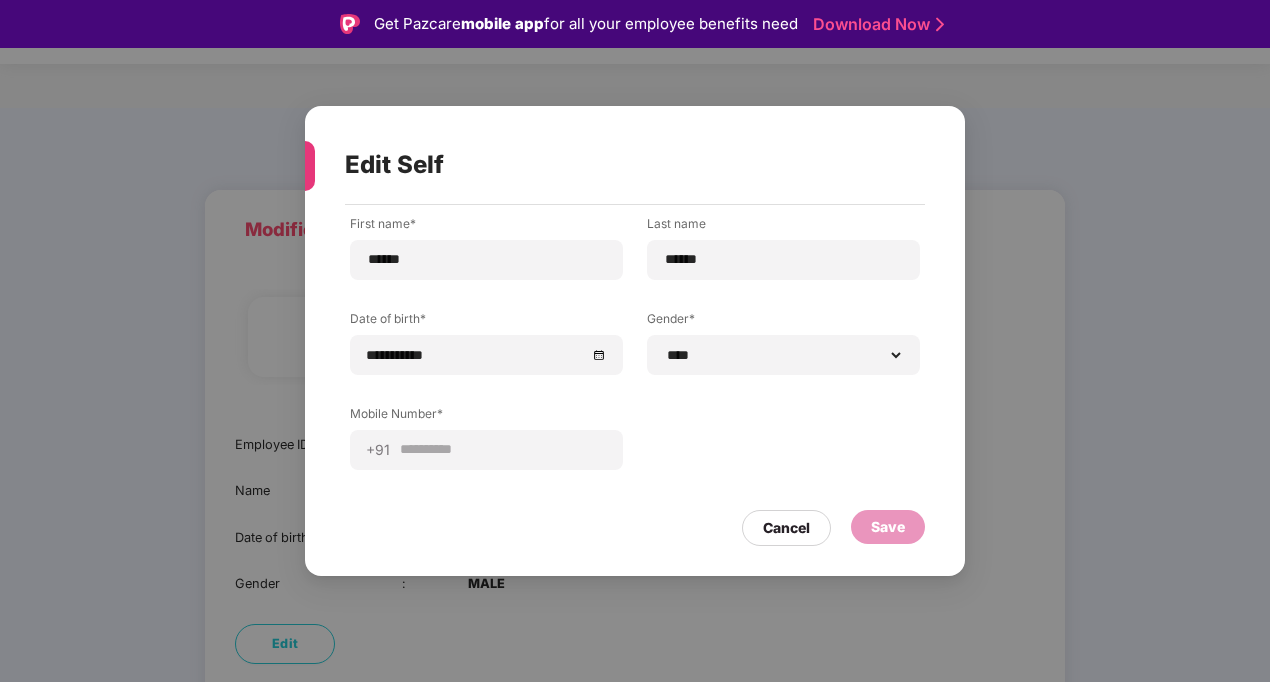 drag, startPoint x: 1071, startPoint y: 360, endPoint x: 1044, endPoint y: 160, distance: 201.81427 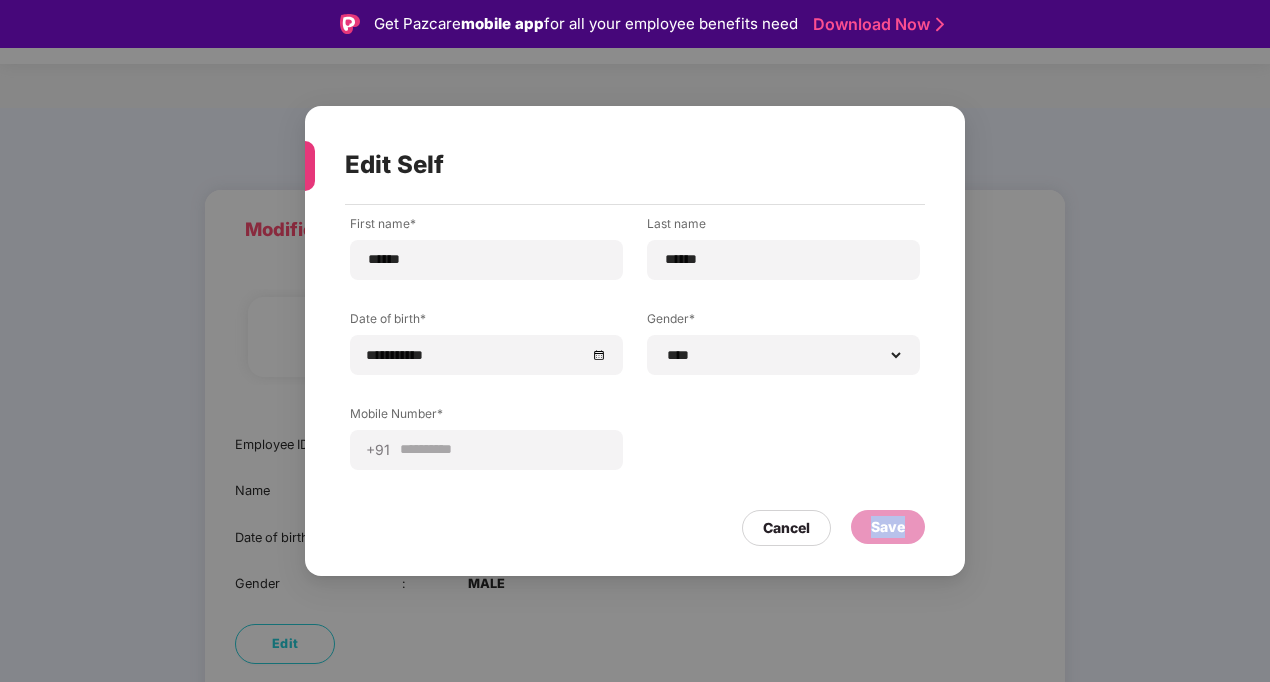 click on "**********" at bounding box center (635, 341) 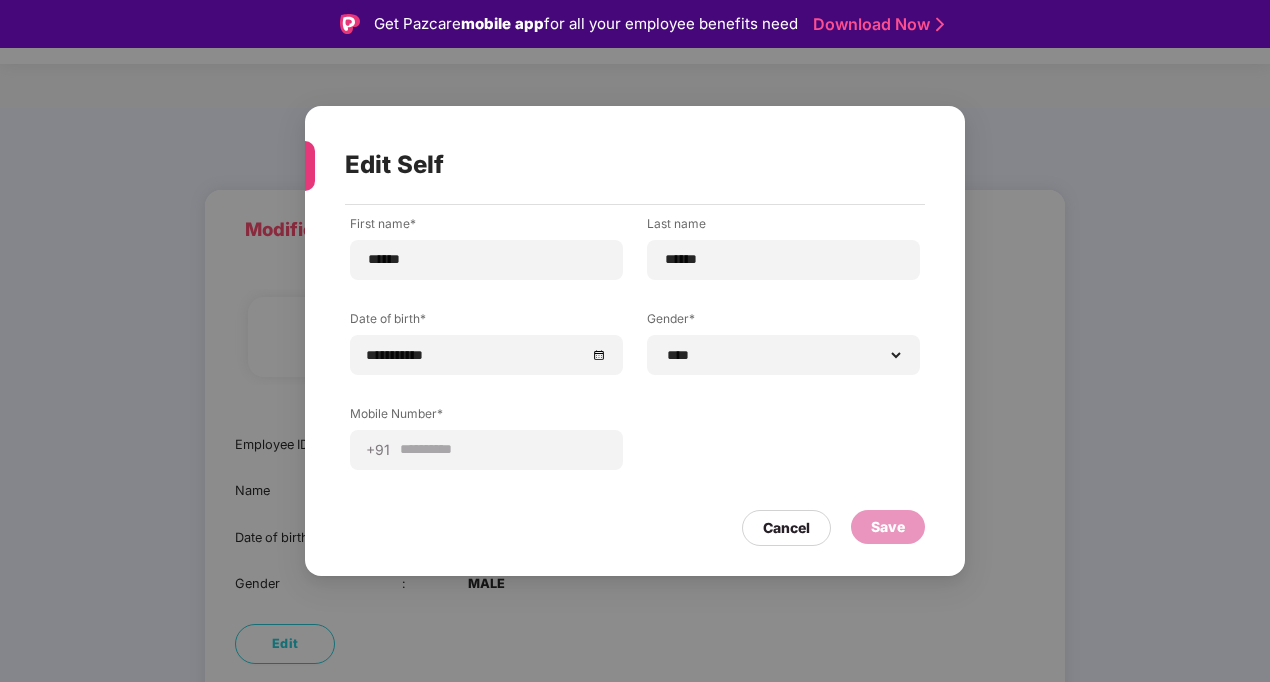 click on "**********" at bounding box center (635, 341) 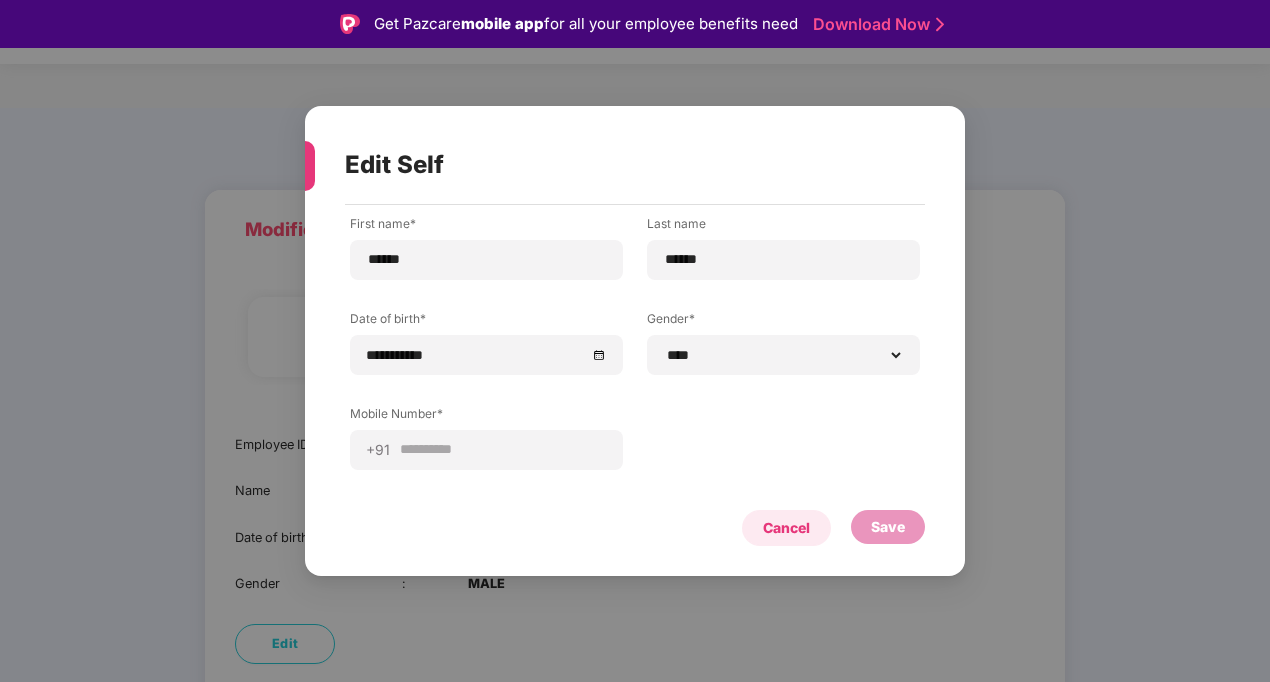 click on "Cancel" at bounding box center [786, 528] 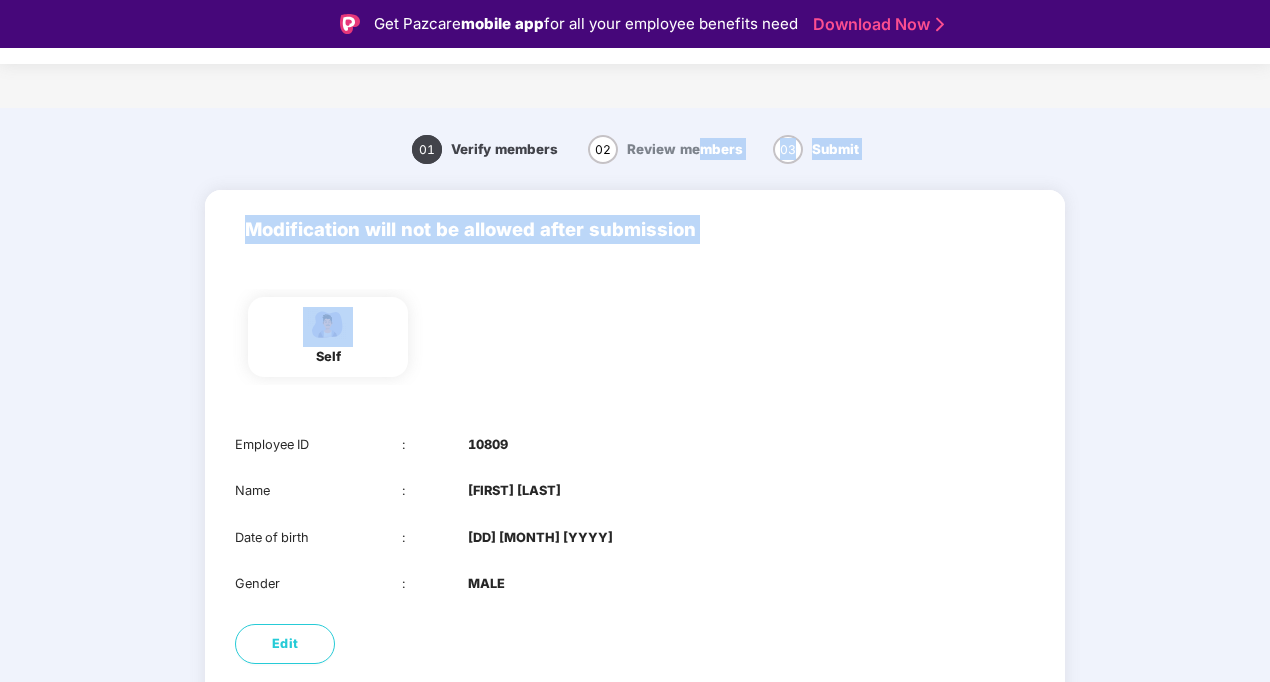 drag, startPoint x: 698, startPoint y: 152, endPoint x: 1040, endPoint y: 349, distance: 394.68088 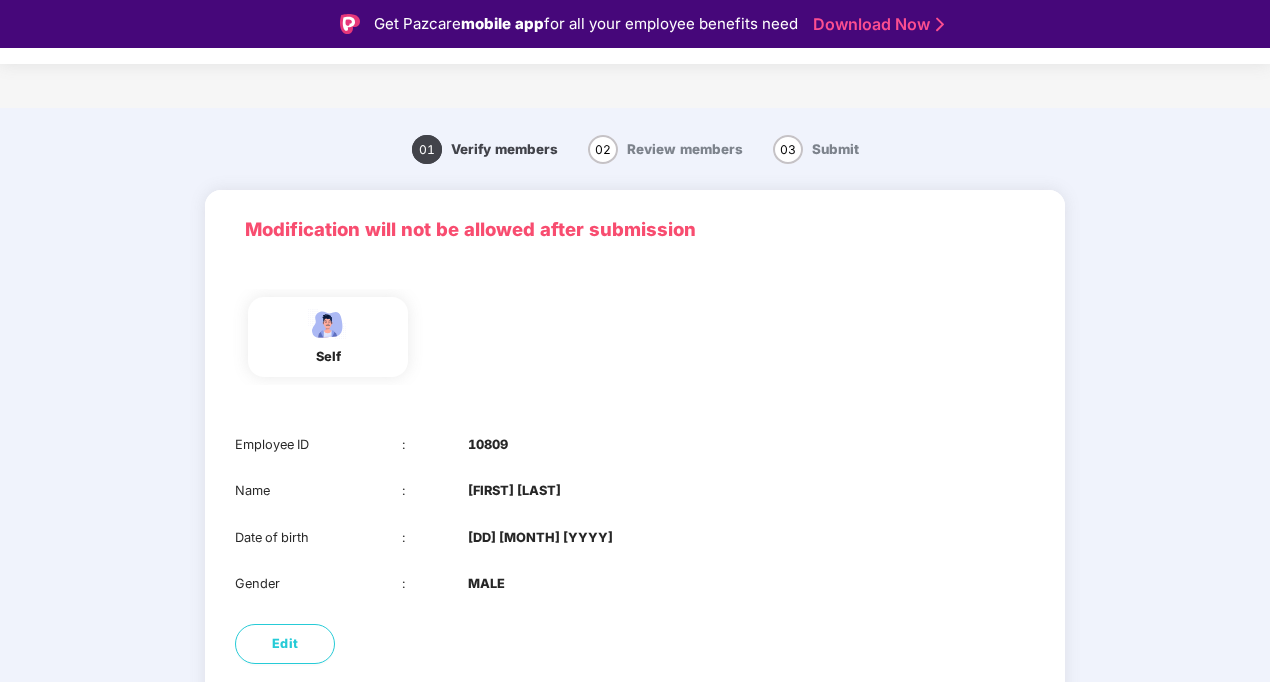 click on "01 Verify members 02 Review members 03 Submit Modification will not be allowed after submission self Employee ID : [ID] Name : [FIRST]   [LAST] Date of birth : [DD] [MONTH] [YYYY] Gender : [GENDER] Edit Next" at bounding box center [635, 472] 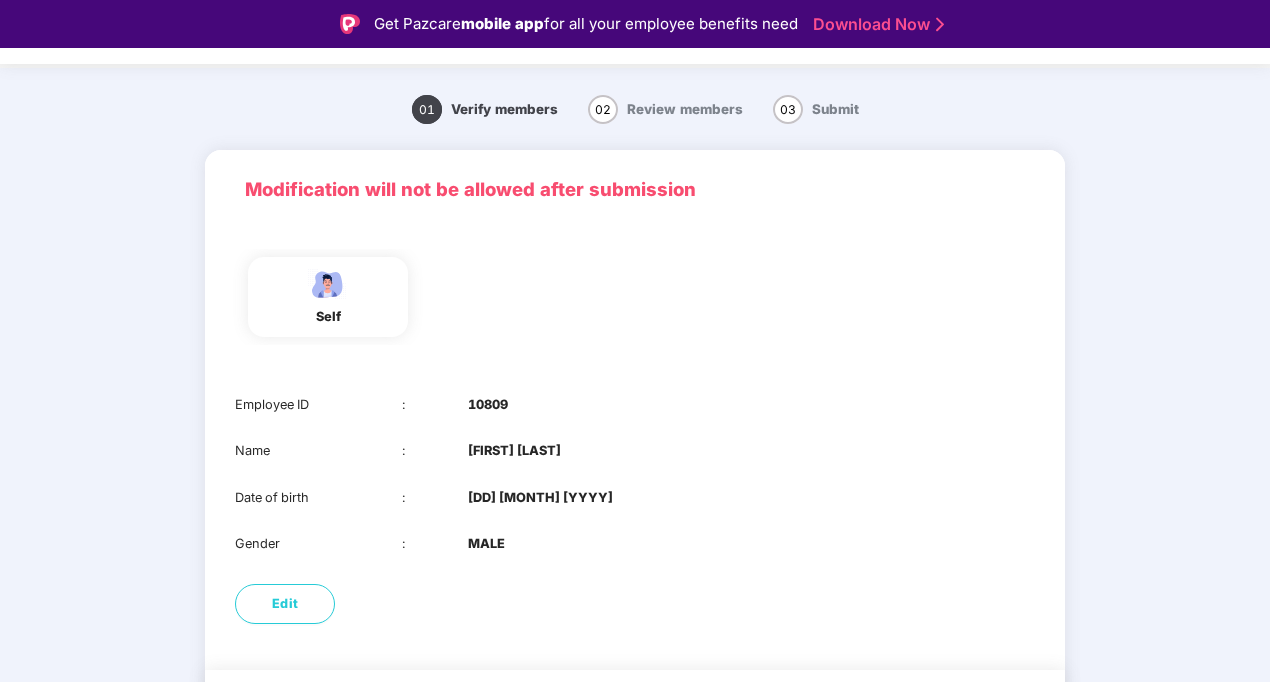 scroll, scrollTop: 80, scrollLeft: 0, axis: vertical 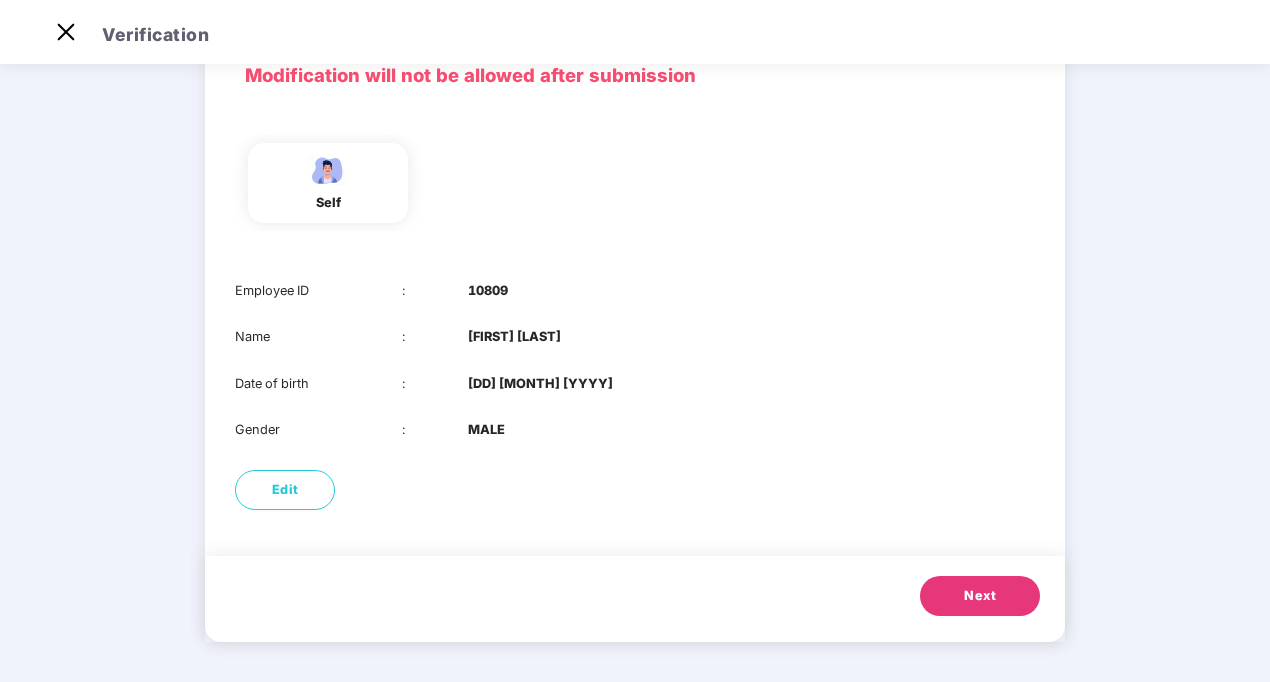 click on "Next" at bounding box center (980, 596) 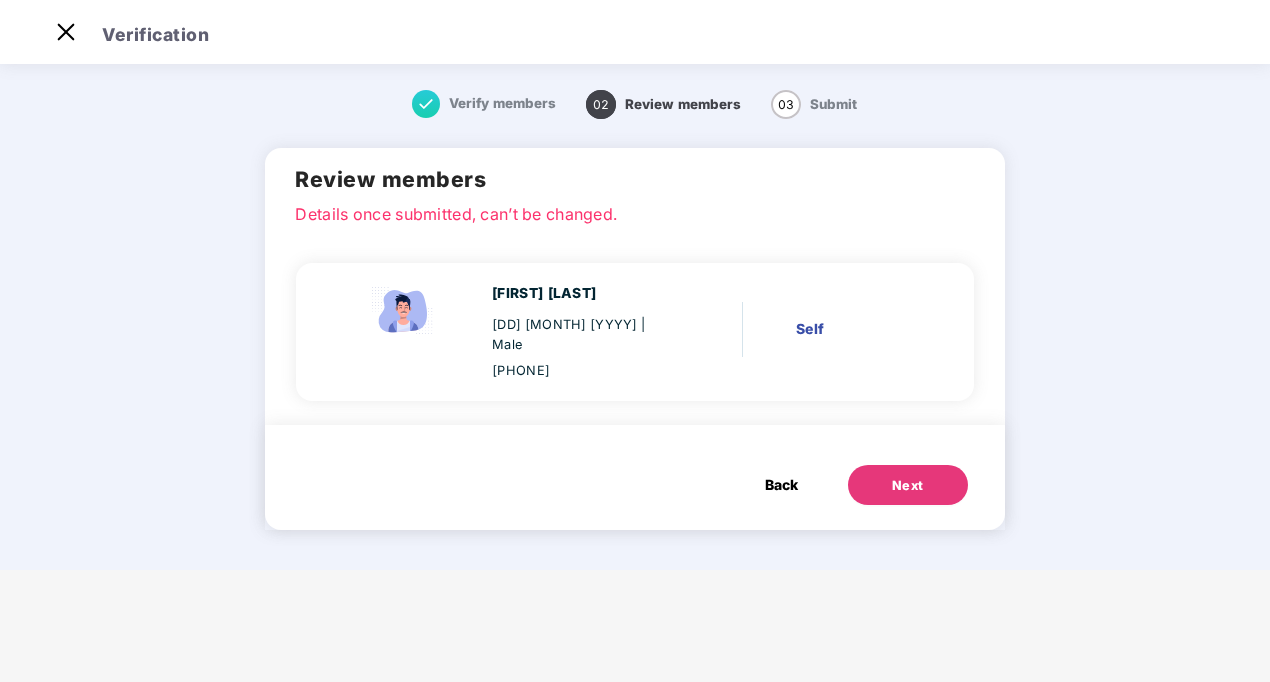 scroll, scrollTop: 0, scrollLeft: 0, axis: both 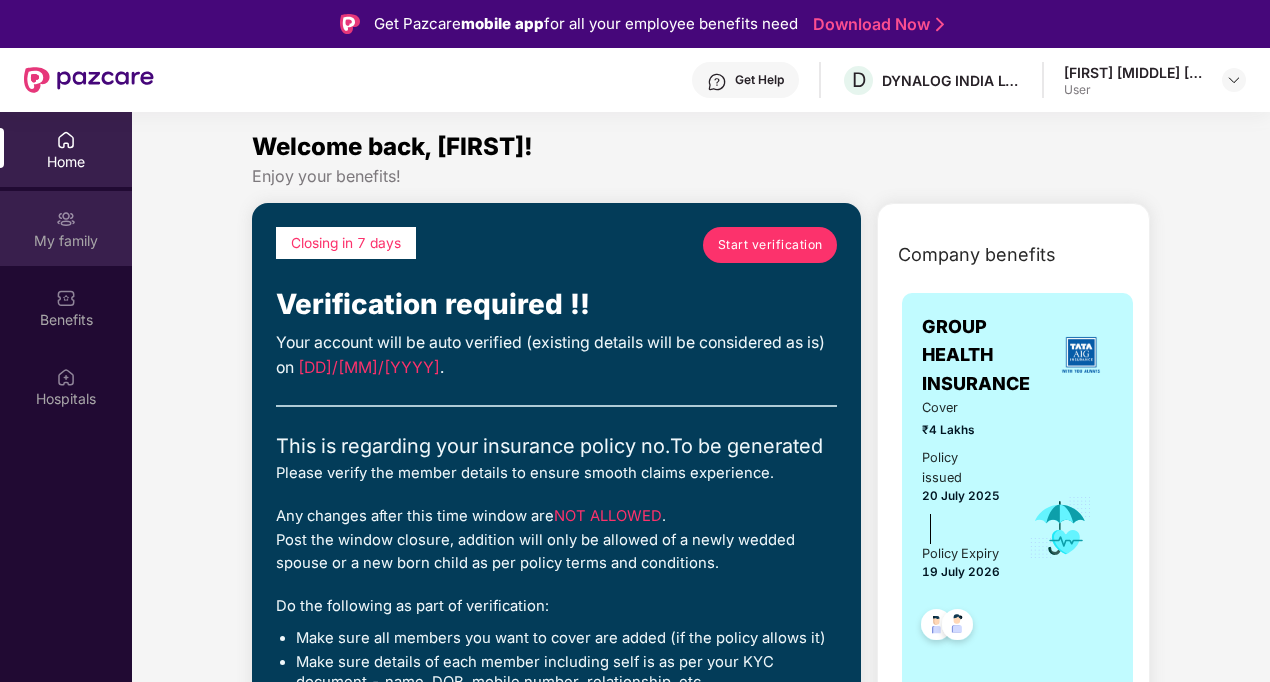 click at bounding box center (66, 219) 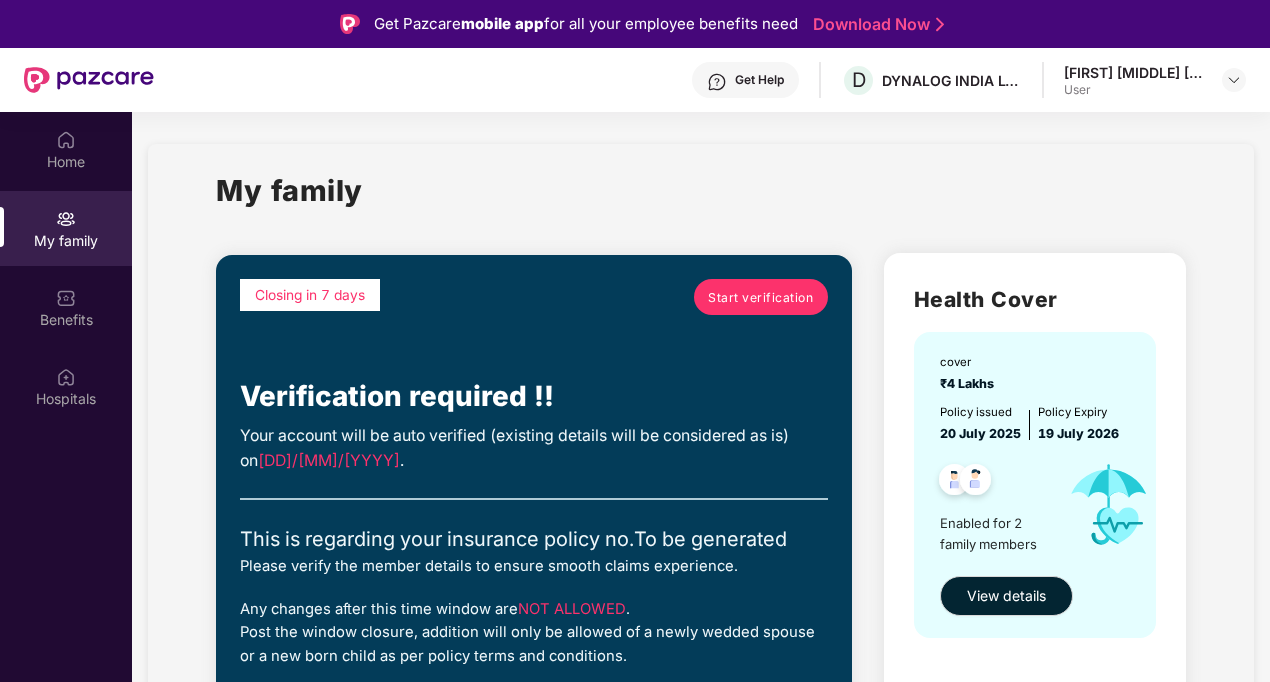 click on "Start verification" at bounding box center [760, 297] 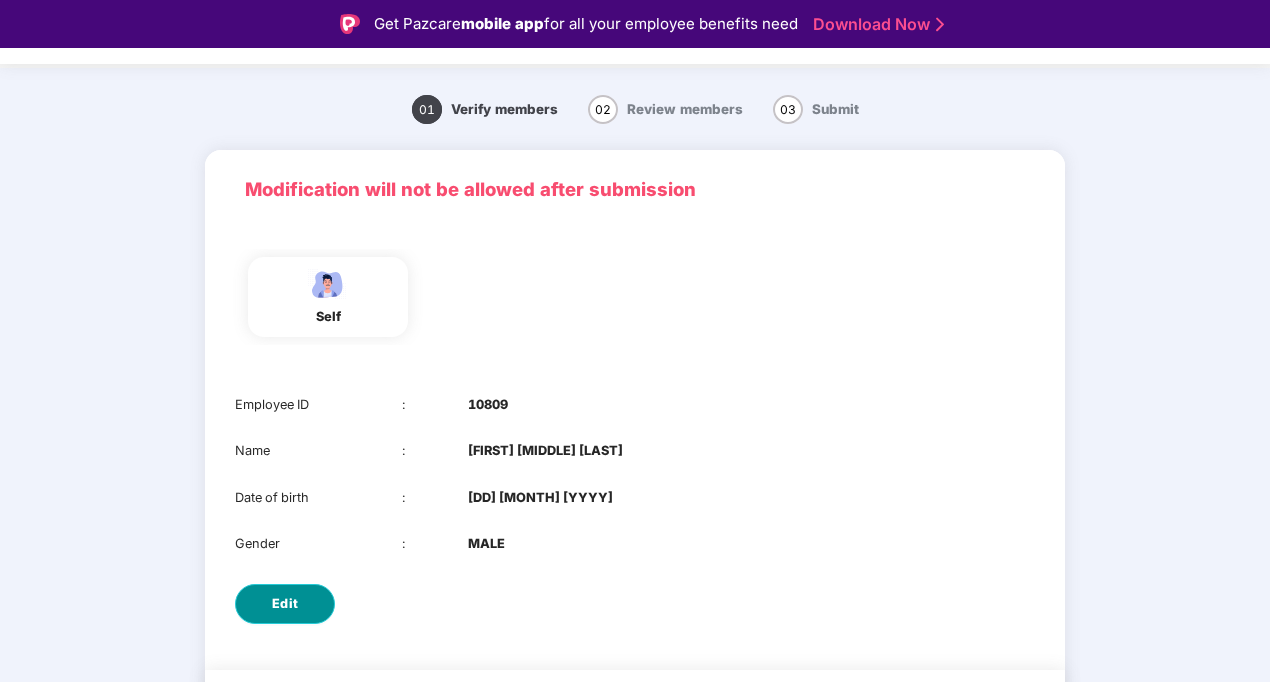 scroll, scrollTop: 106, scrollLeft: 0, axis: vertical 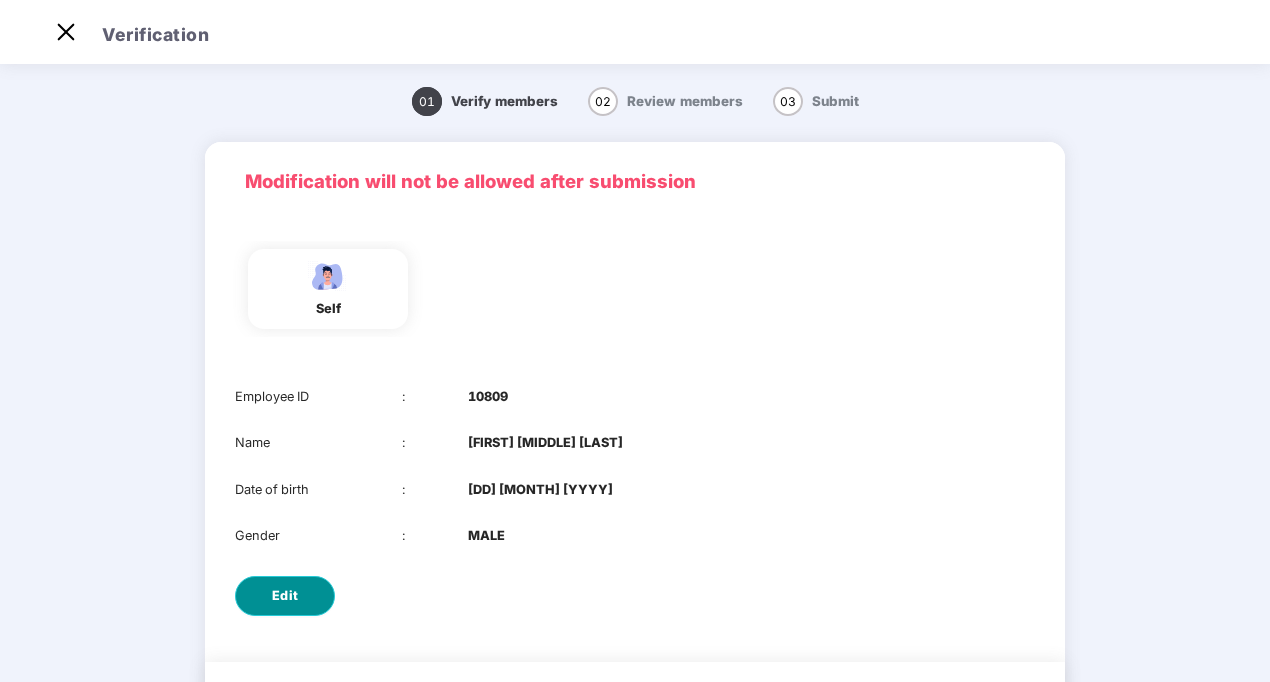 click on "Edit" at bounding box center (285, 596) 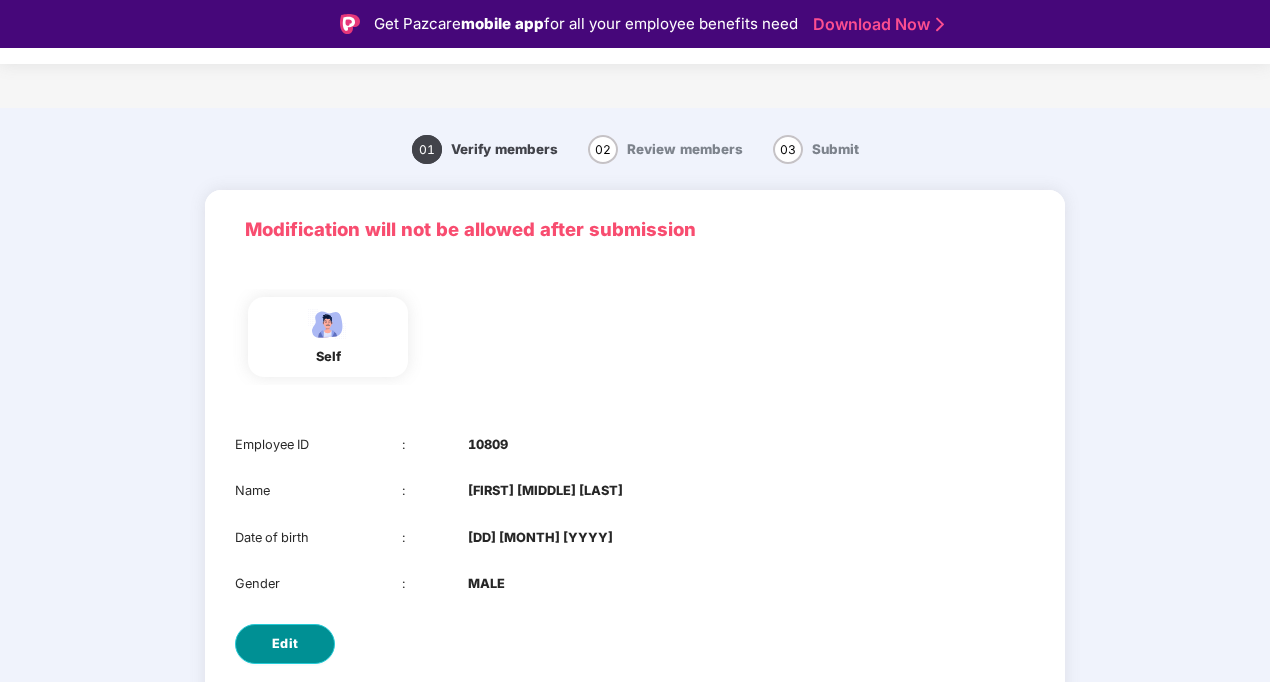 select on "****" 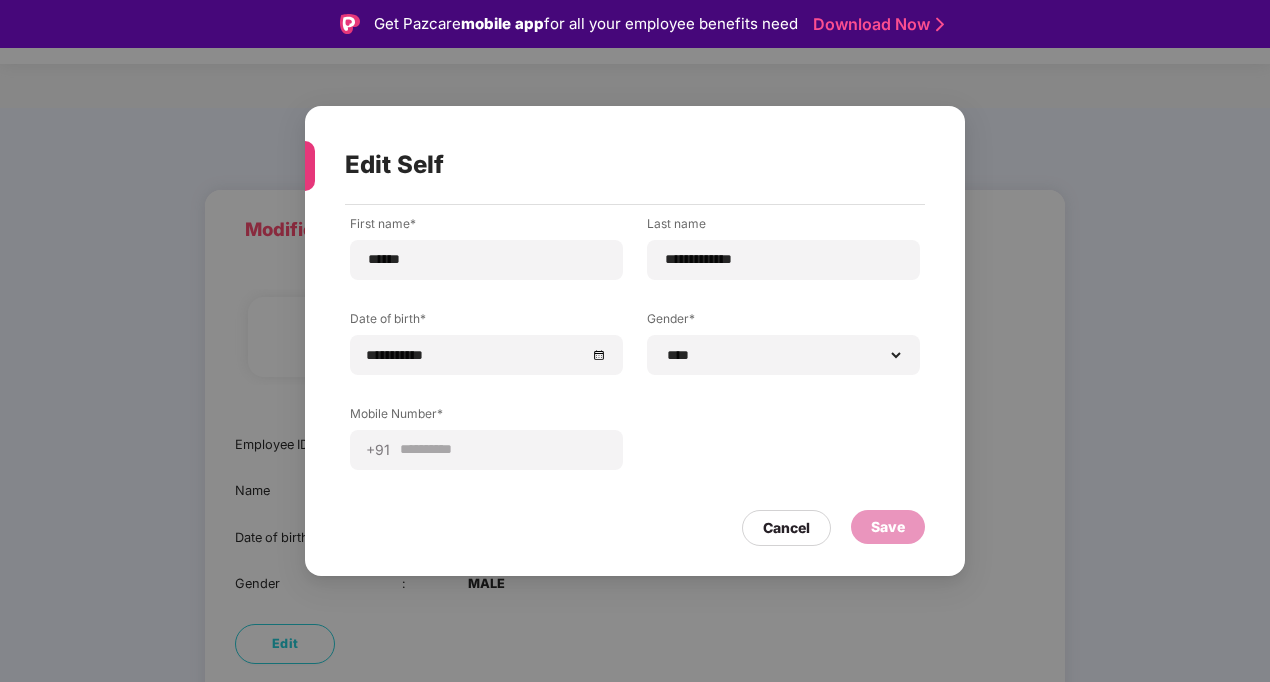 click on "**********" at bounding box center [635, 341] 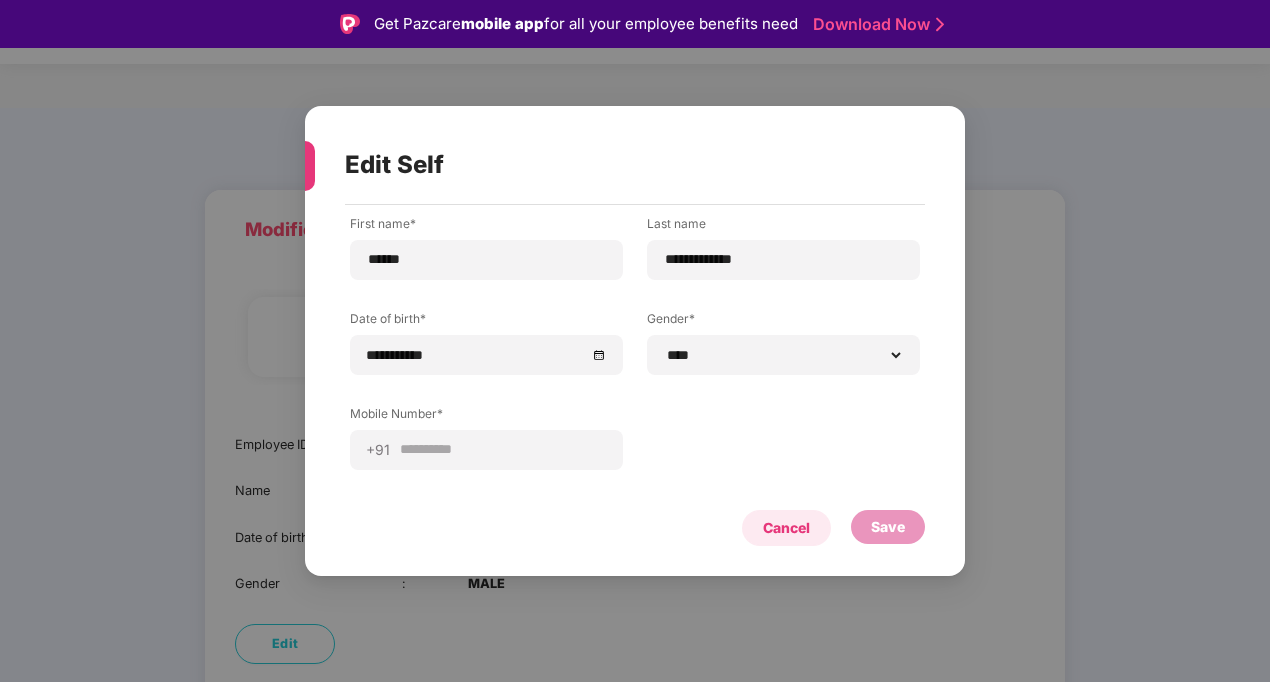 click on "Cancel" at bounding box center [786, 528] 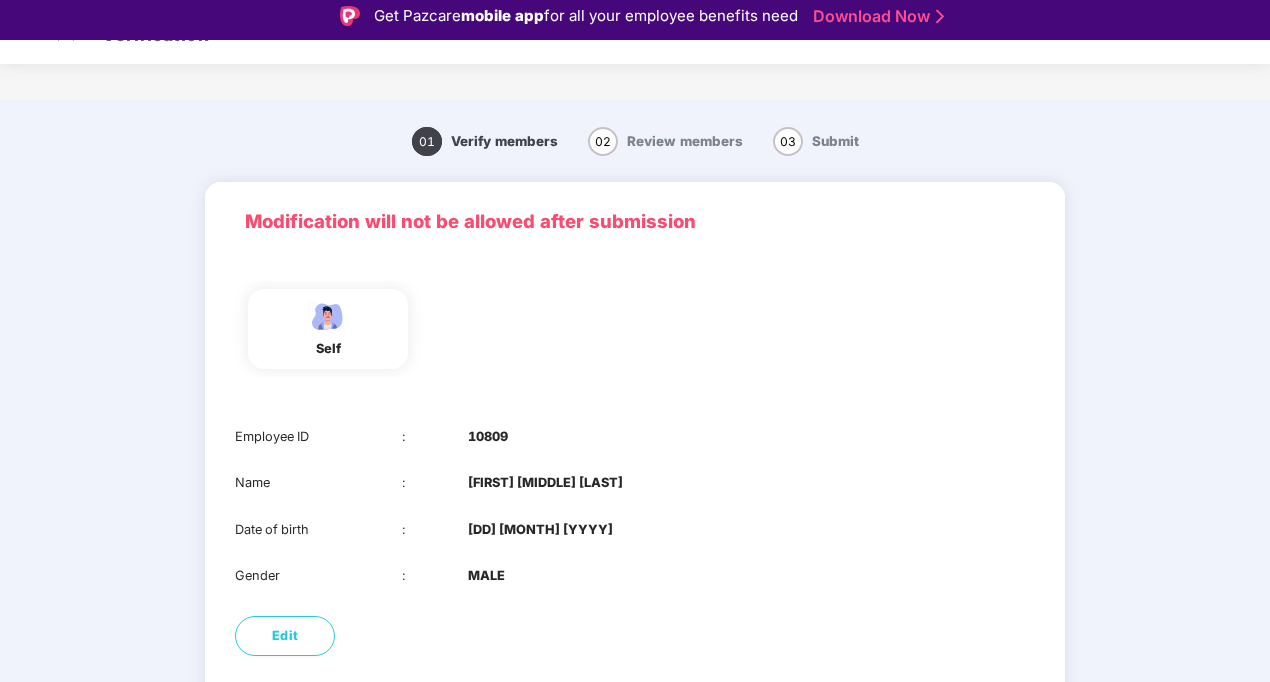 scroll, scrollTop: 0, scrollLeft: 0, axis: both 